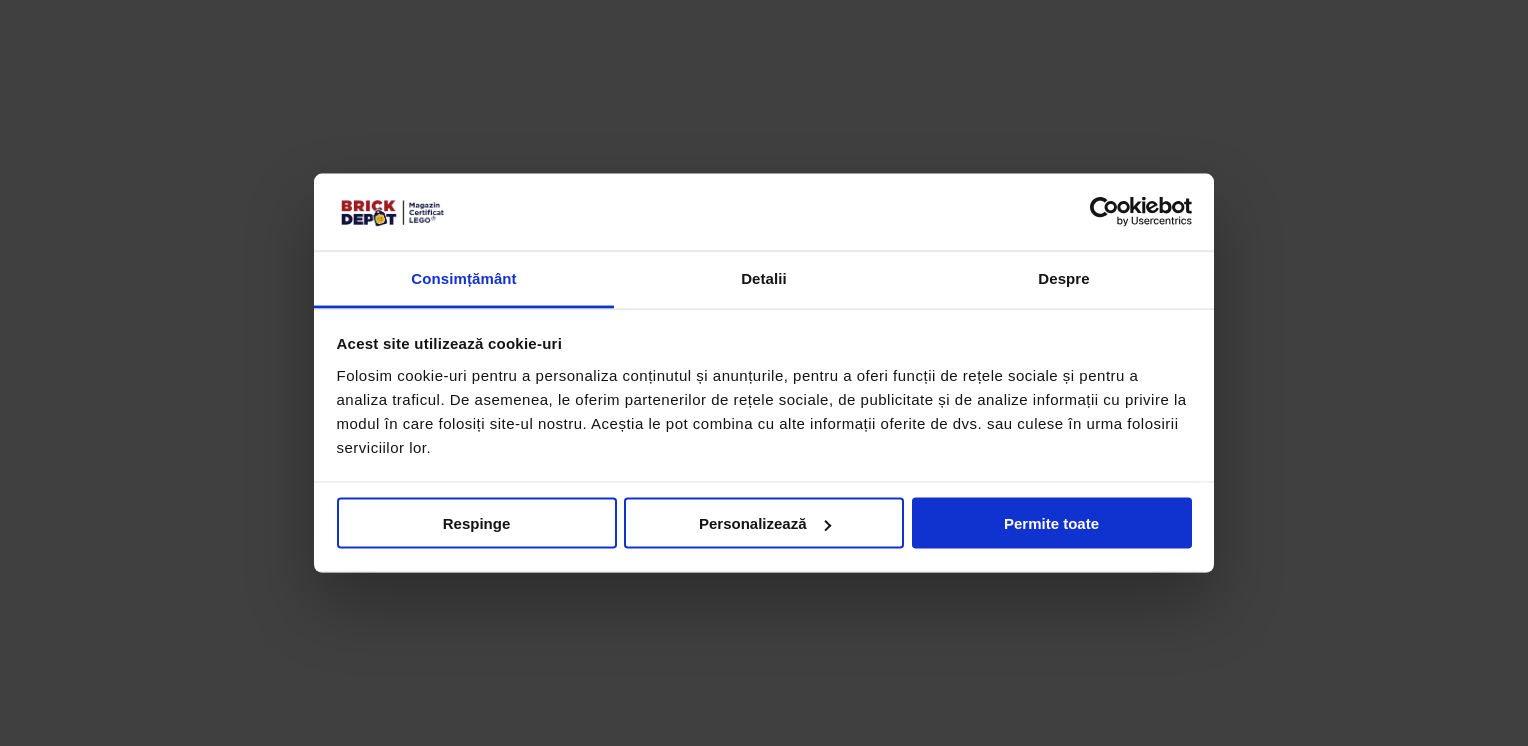 scroll, scrollTop: 0, scrollLeft: 0, axis: both 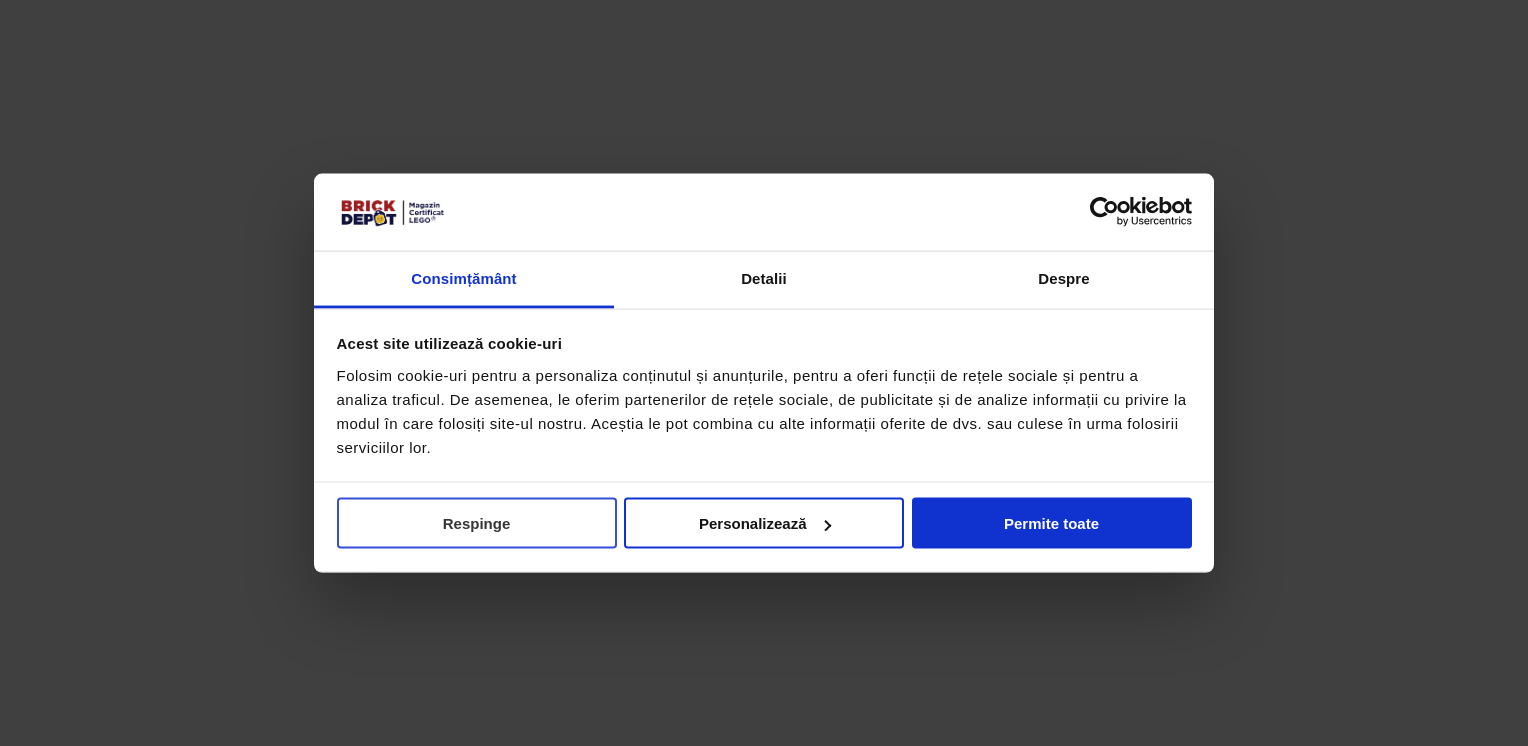 click on "Respinge" at bounding box center [477, 523] 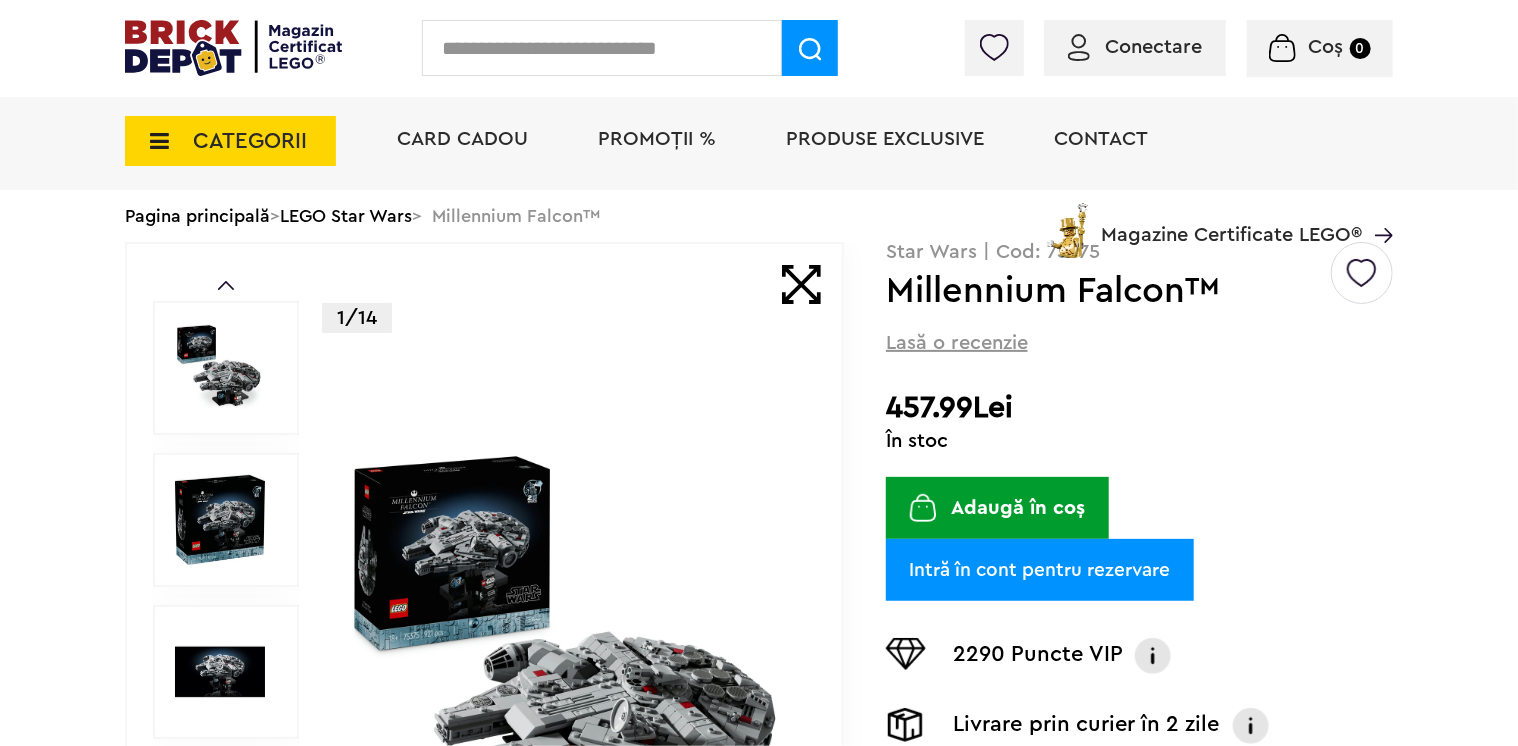 scroll, scrollTop: 0, scrollLeft: 0, axis: both 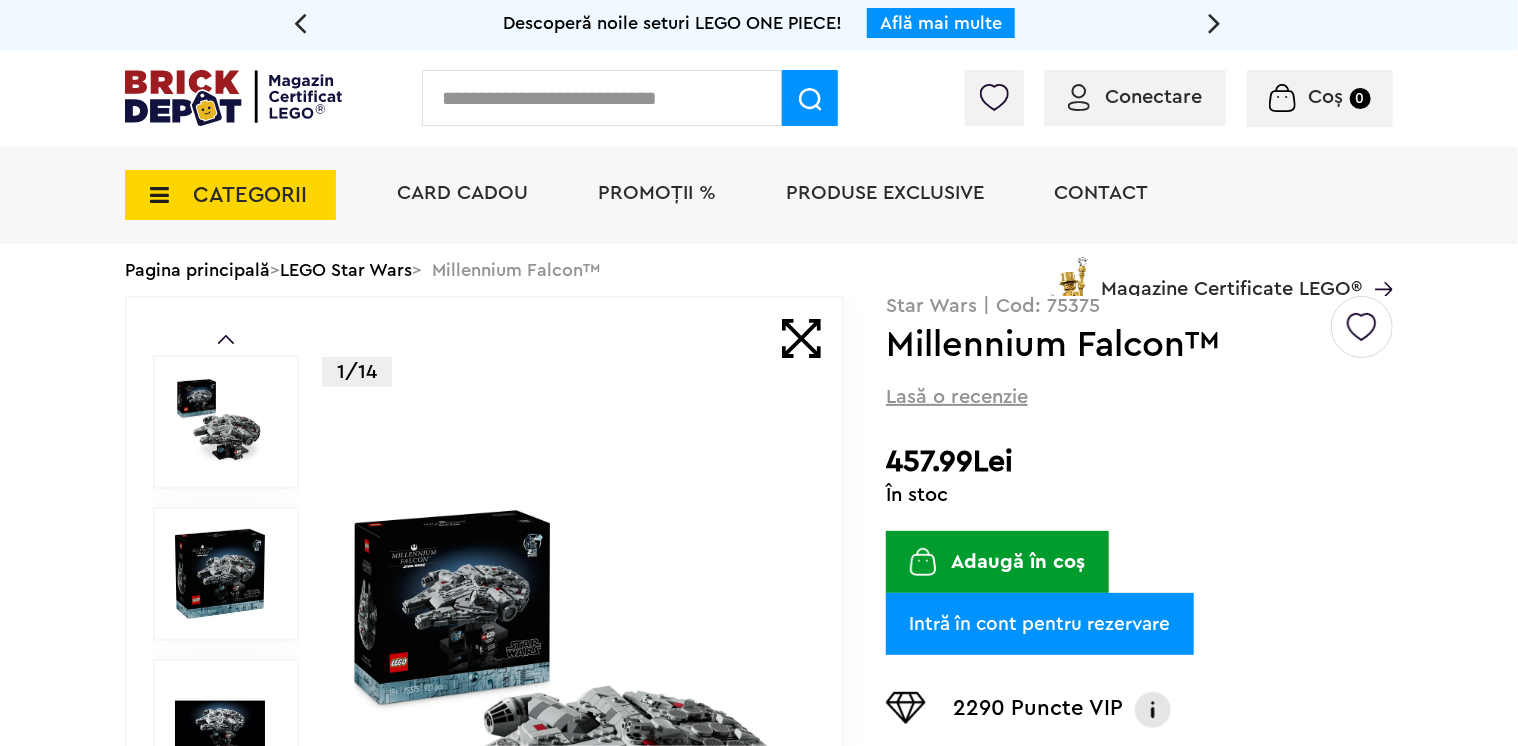 click at bounding box center [602, 98] 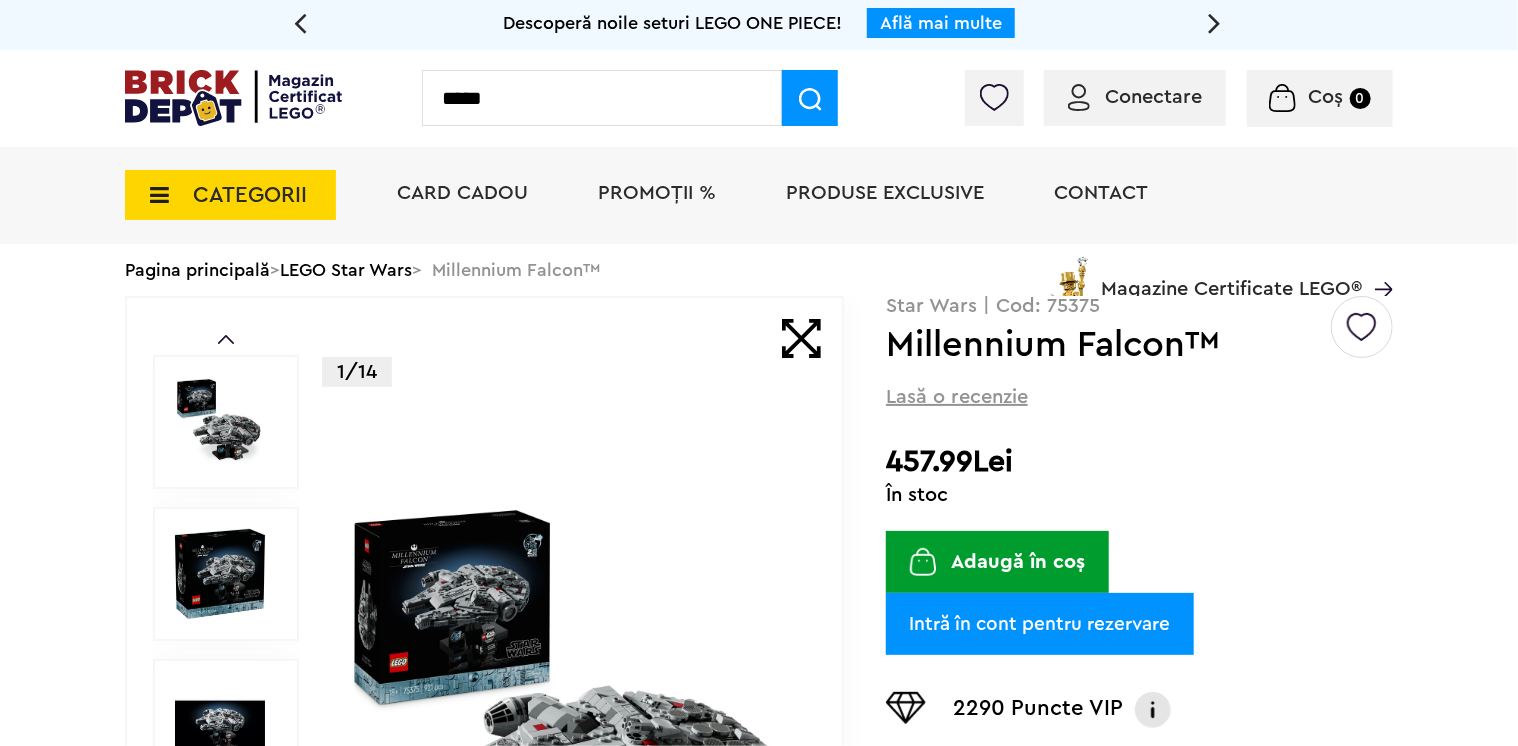 type on "*****" 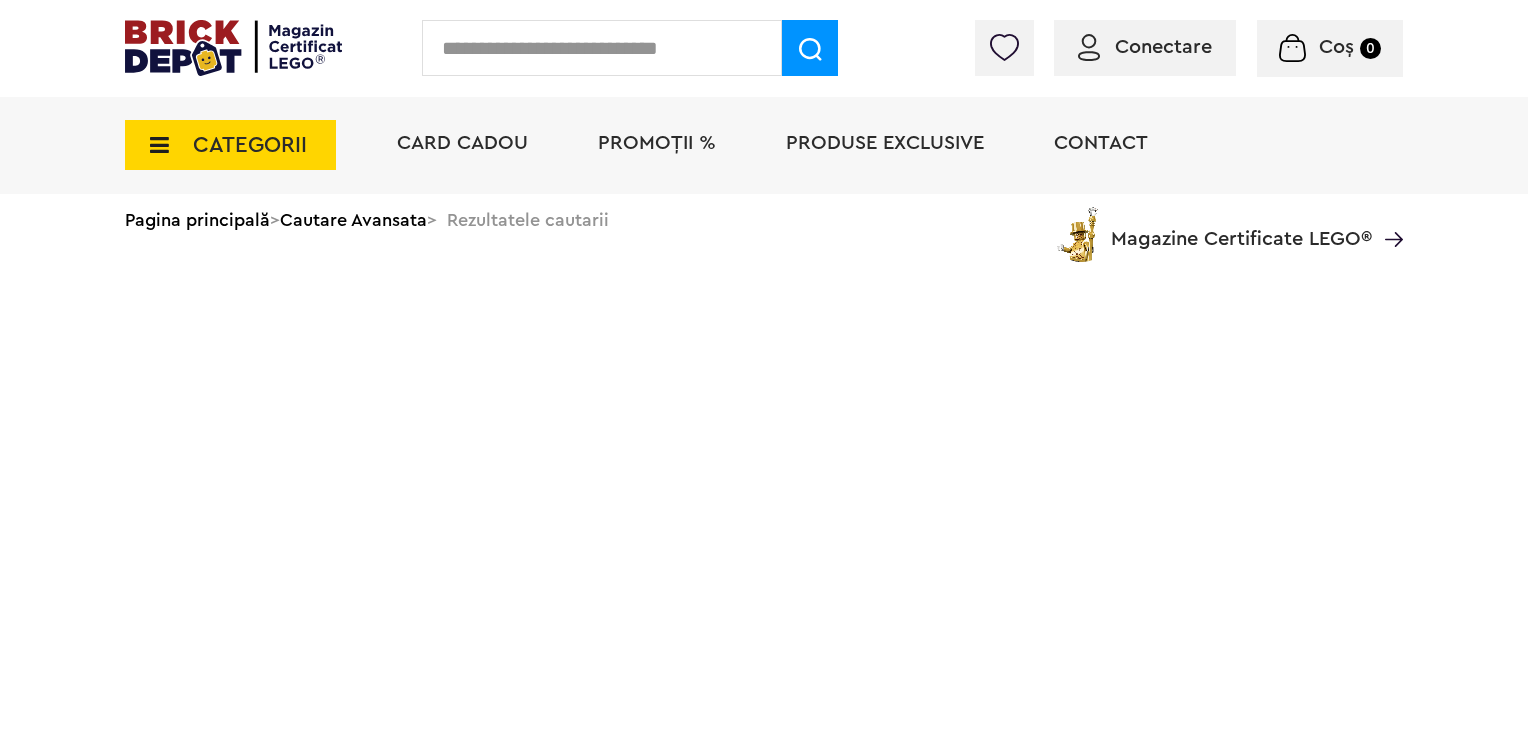 scroll, scrollTop: 0, scrollLeft: 0, axis: both 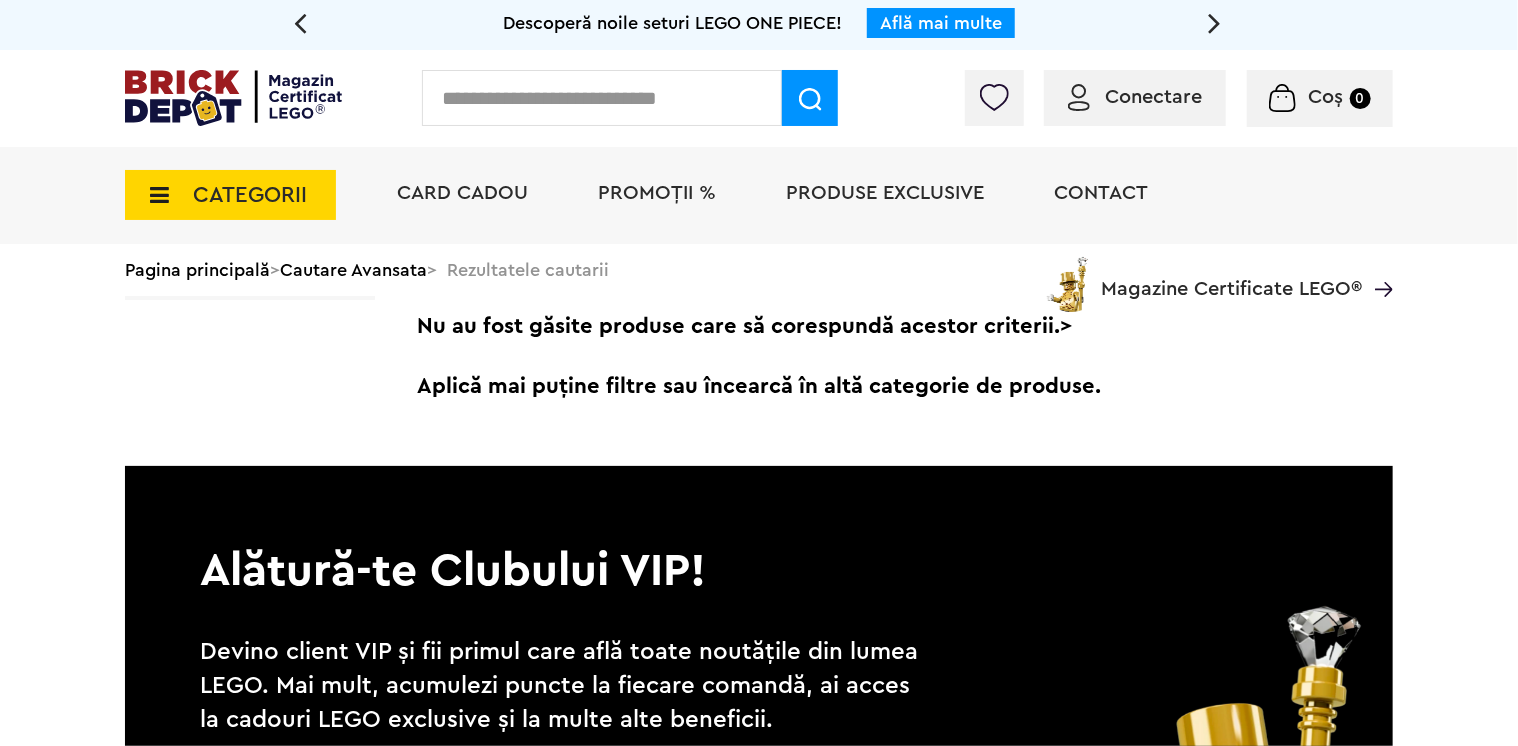 drag, startPoint x: 590, startPoint y: 206, endPoint x: 532, endPoint y: 208, distance: 58.034473 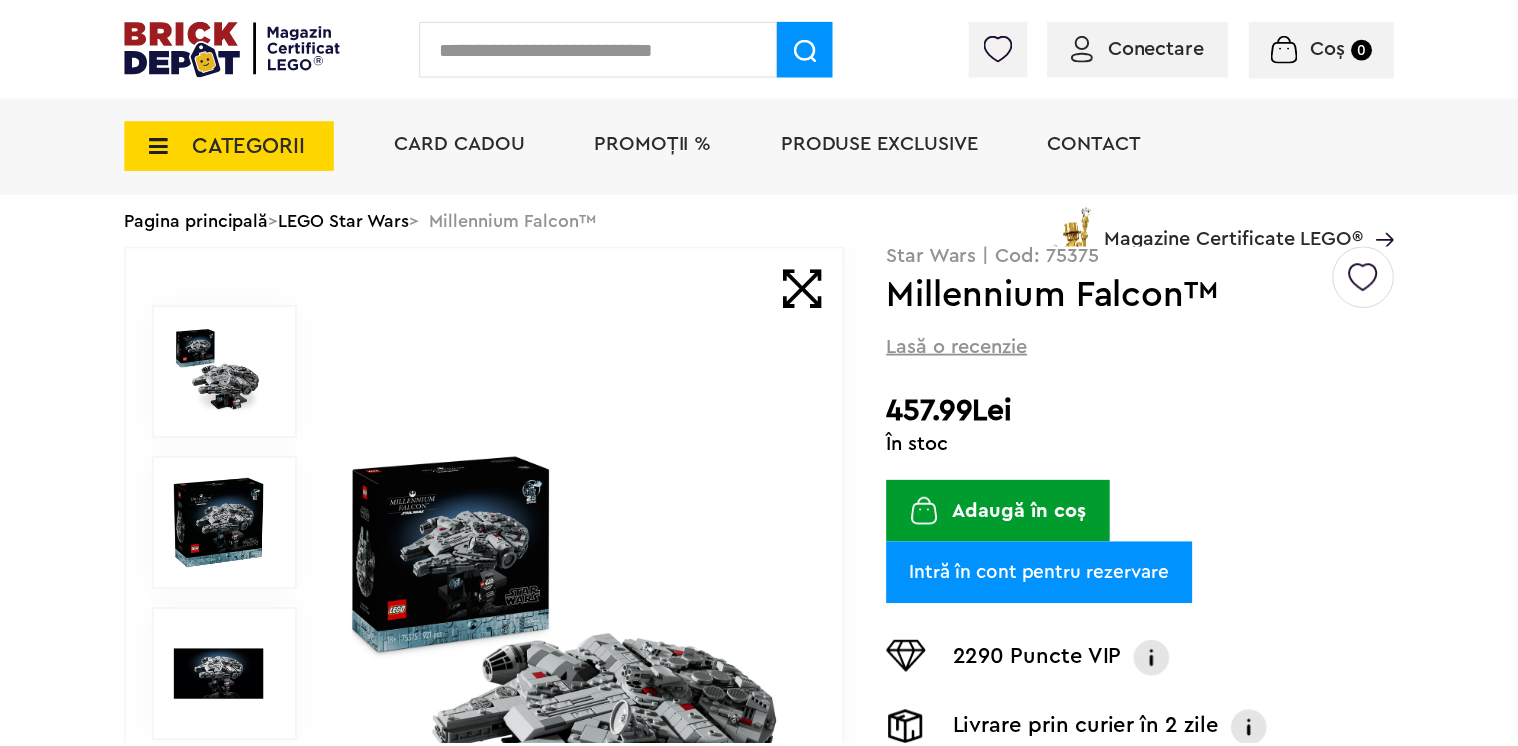 scroll, scrollTop: 0, scrollLeft: 0, axis: both 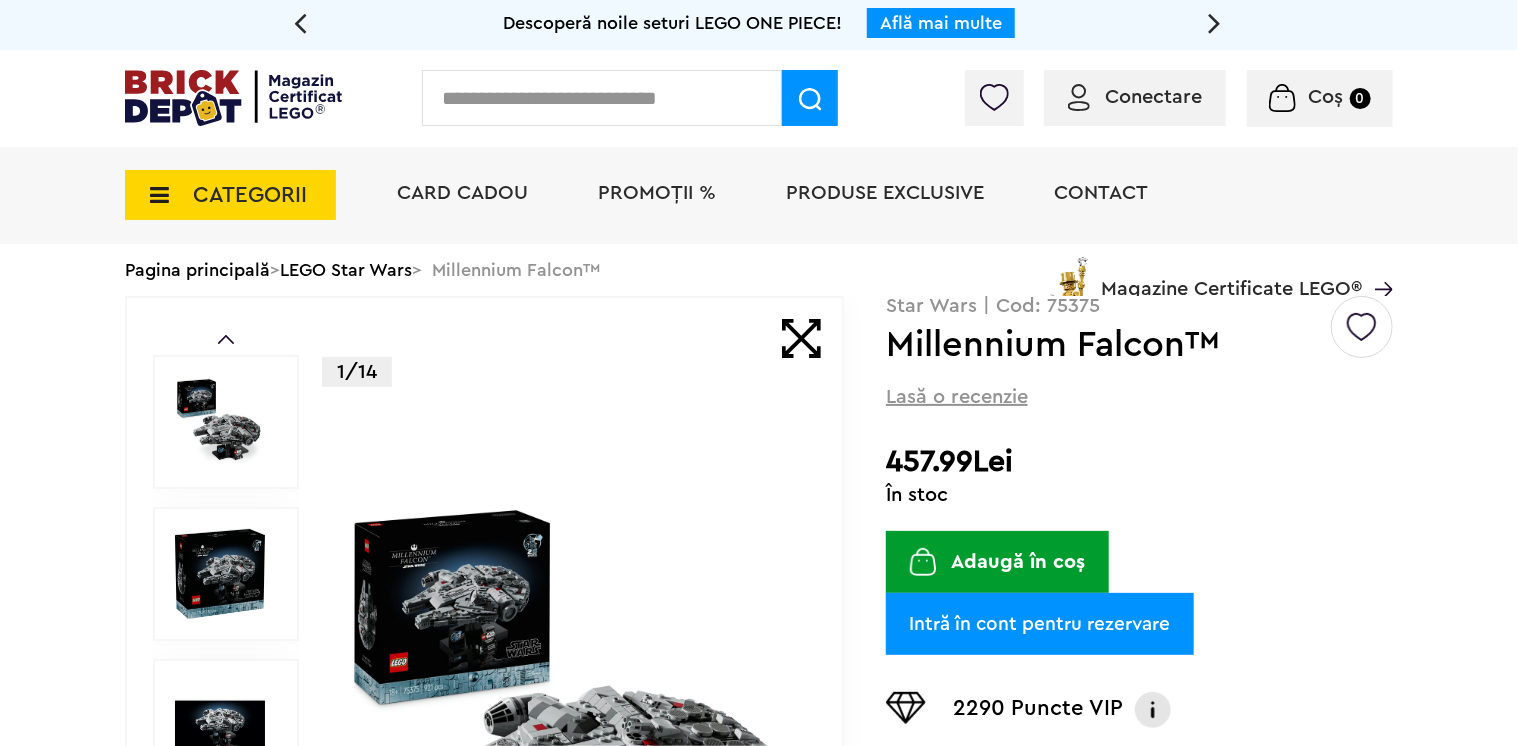 click at bounding box center (602, 98) 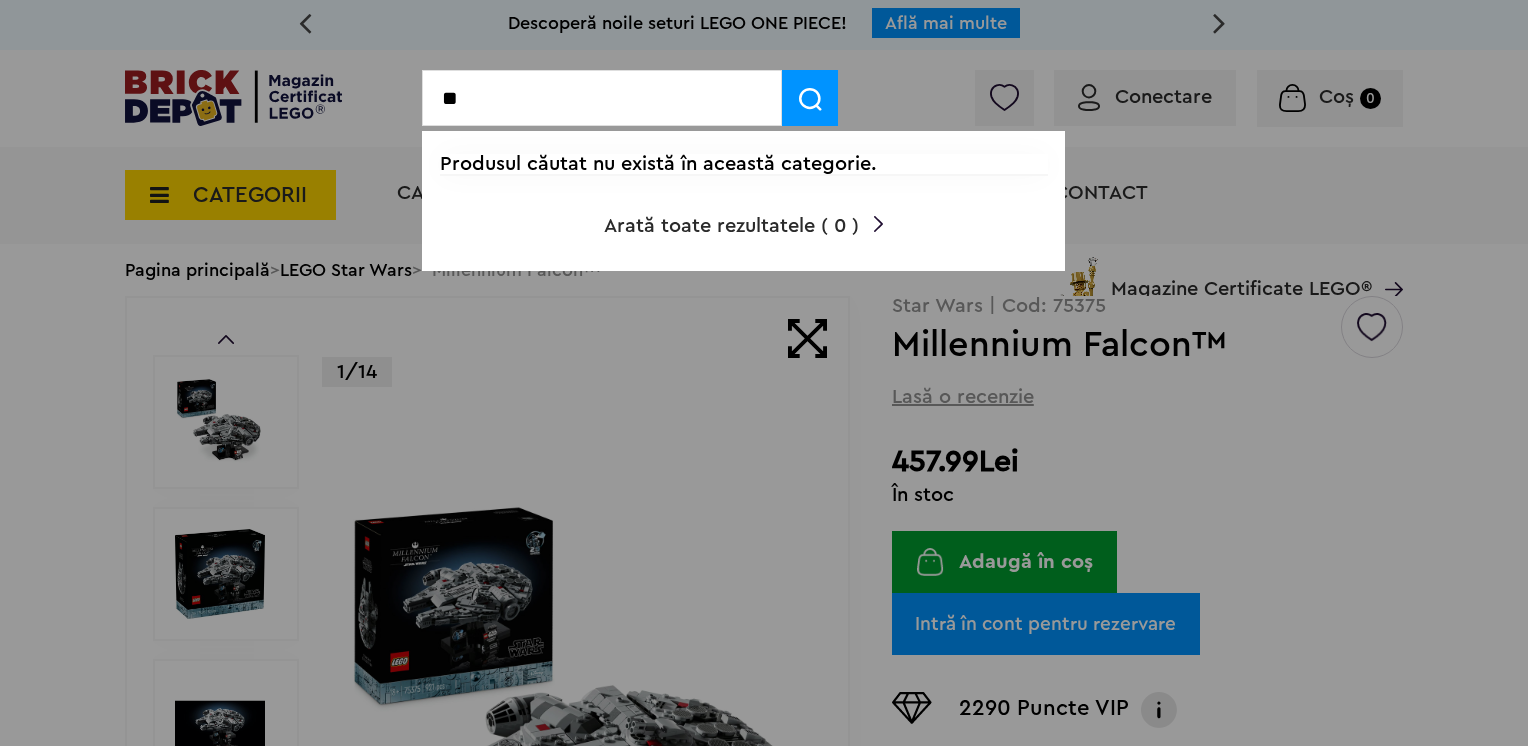 type on "*" 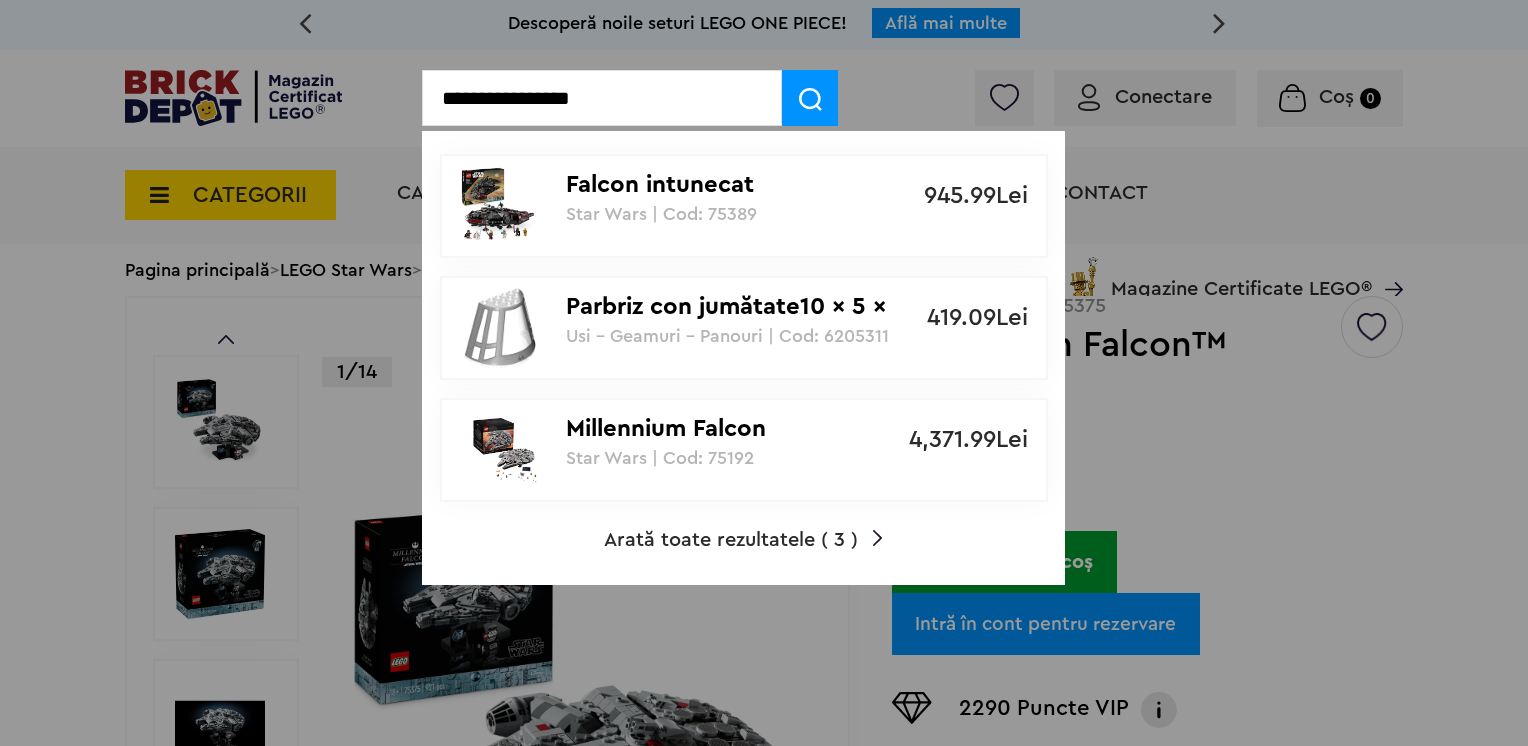 type on "**********" 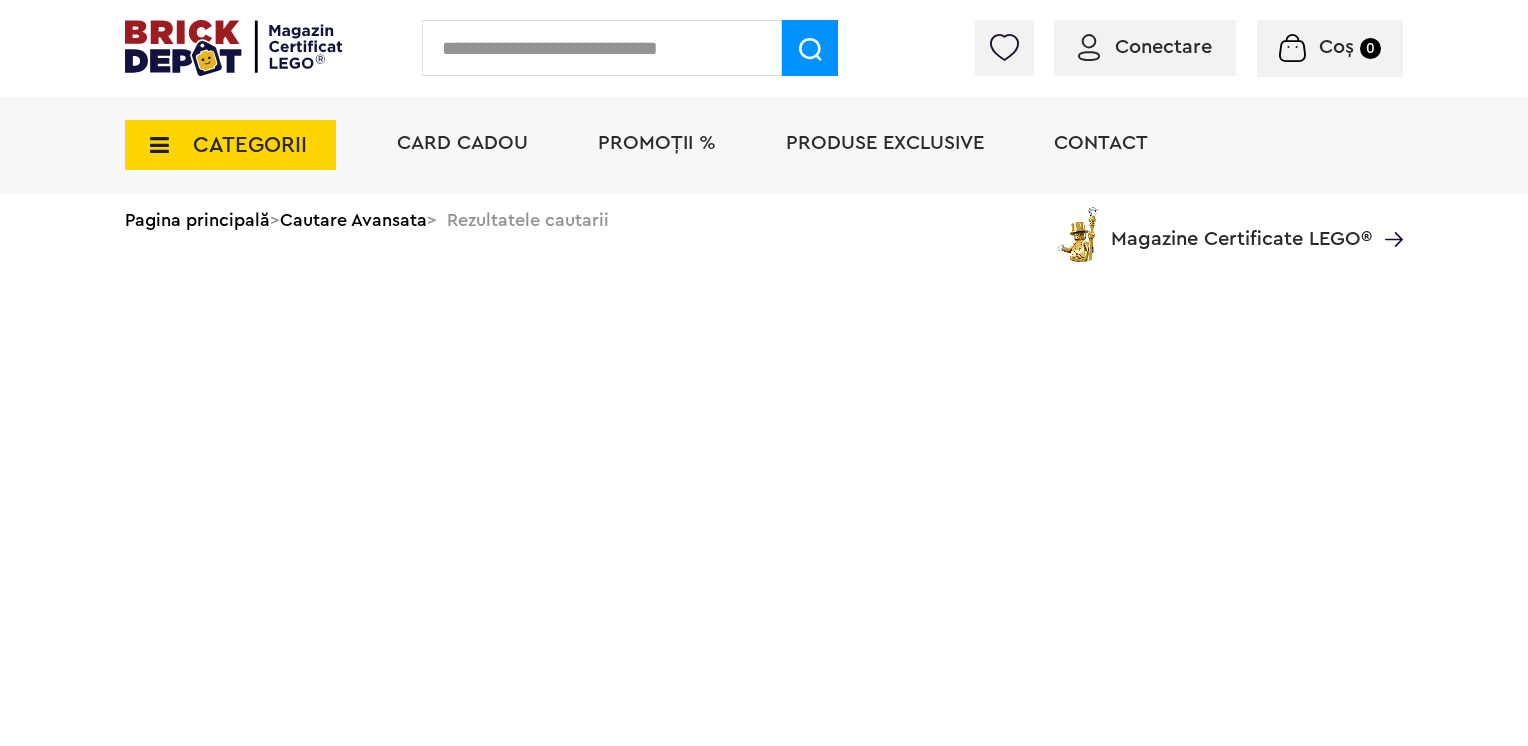 scroll, scrollTop: 0, scrollLeft: 0, axis: both 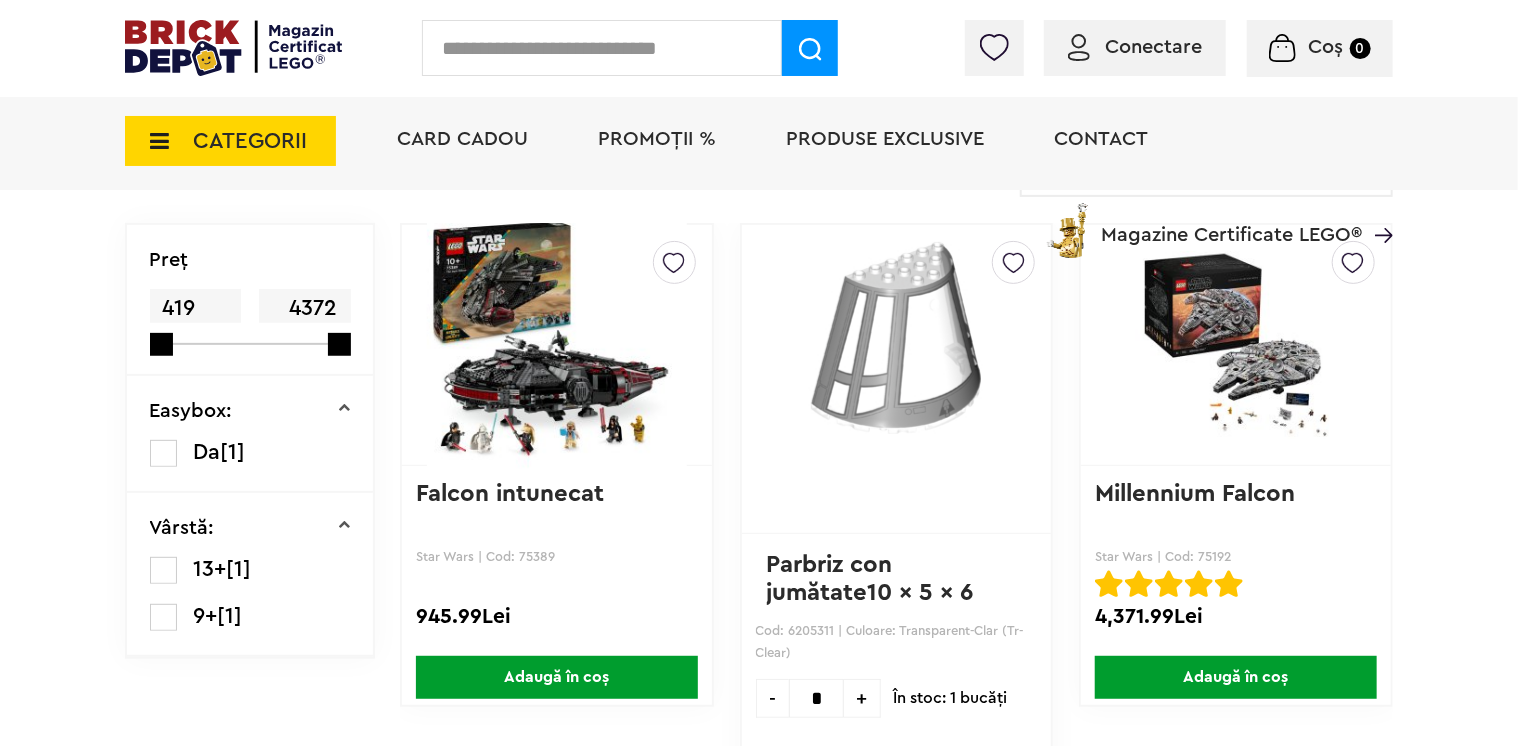 click at bounding box center [557, 345] 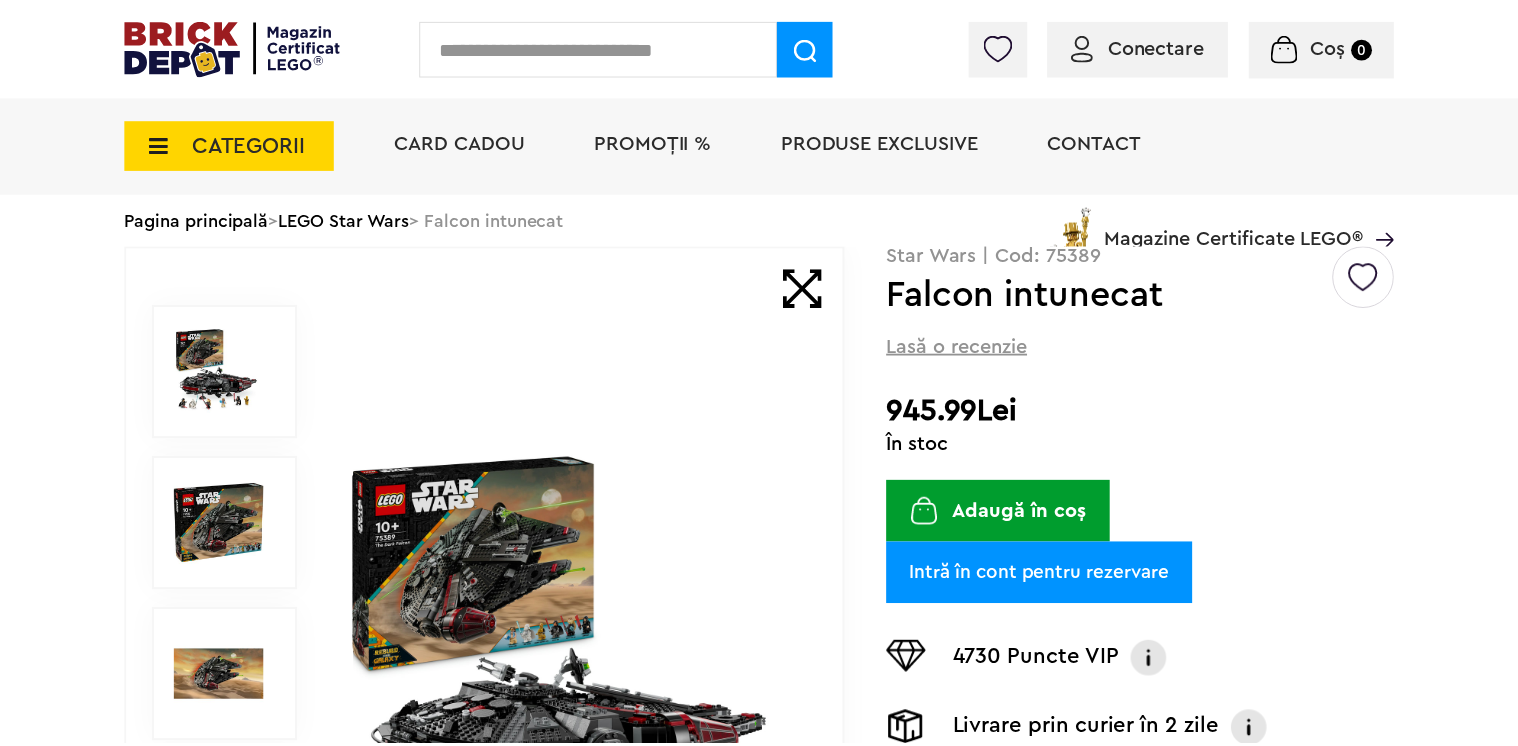 scroll, scrollTop: 0, scrollLeft: 0, axis: both 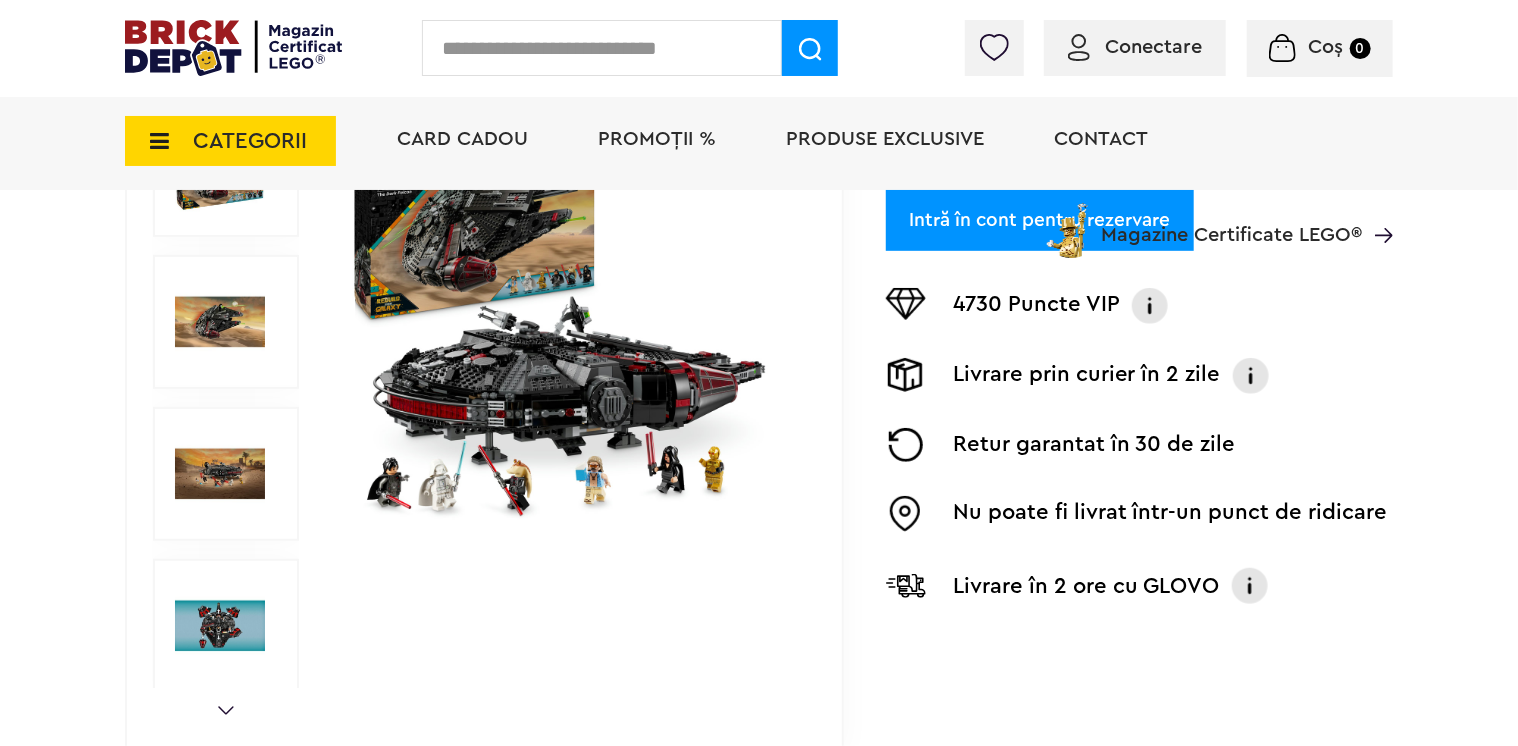 click at bounding box center (220, 626) 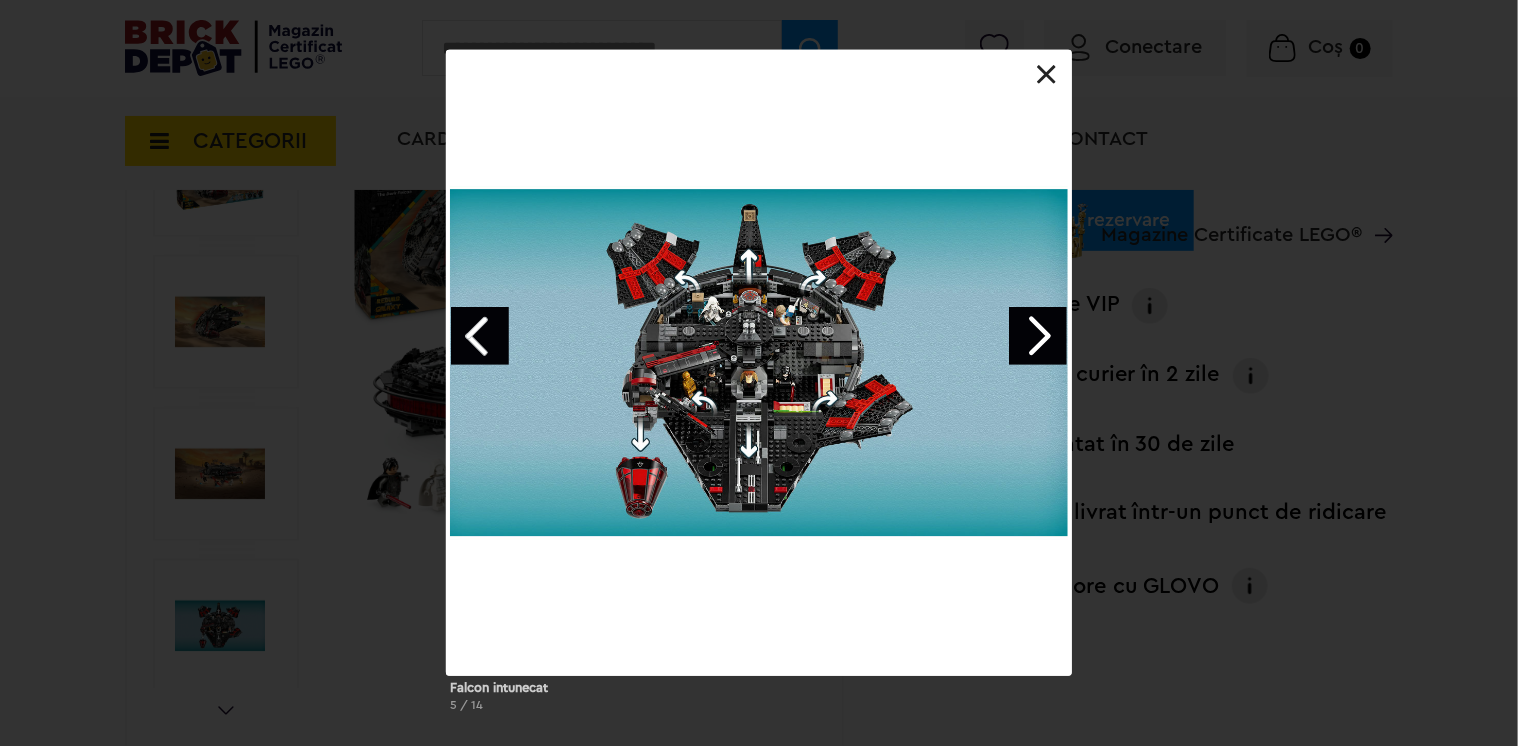 click at bounding box center [1038, 336] 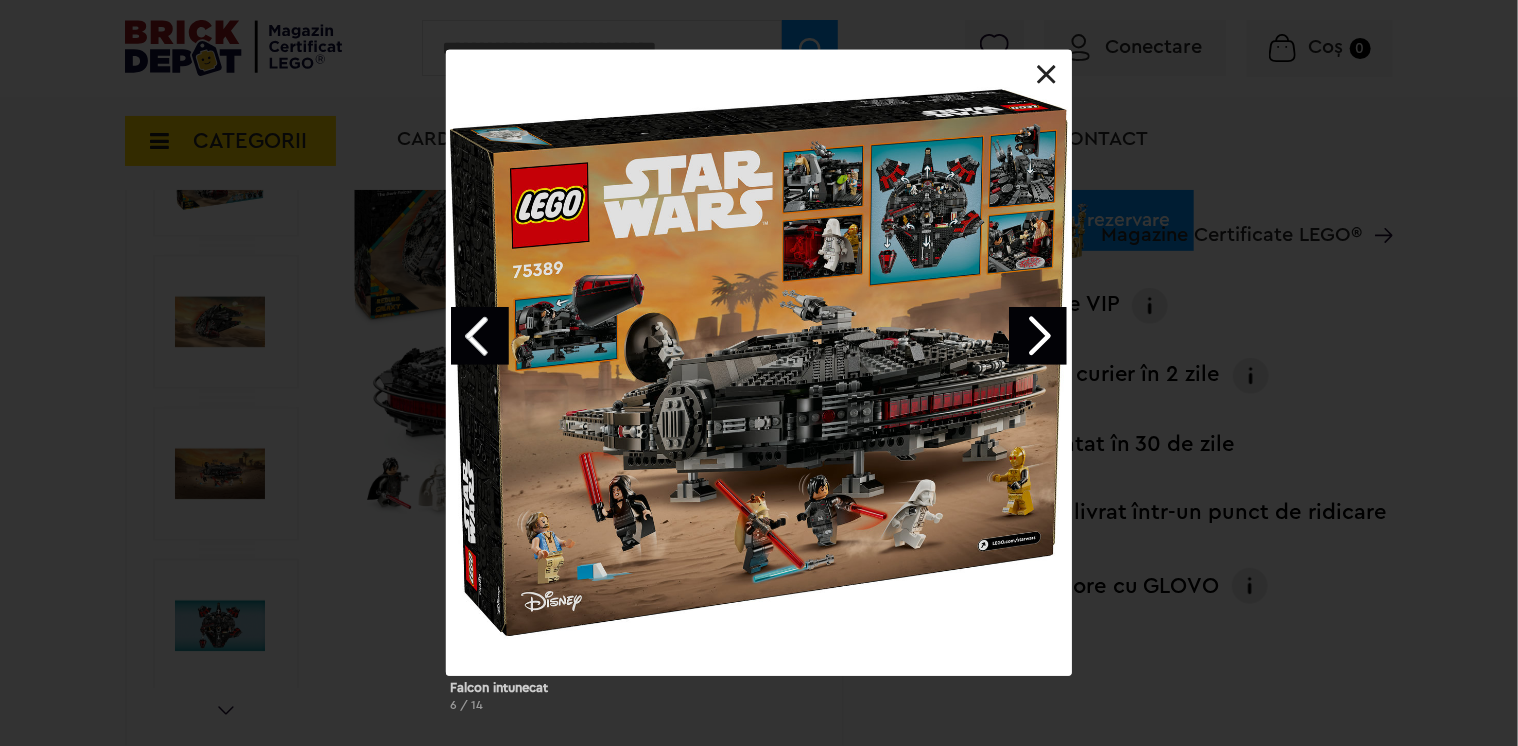 click at bounding box center [1038, 336] 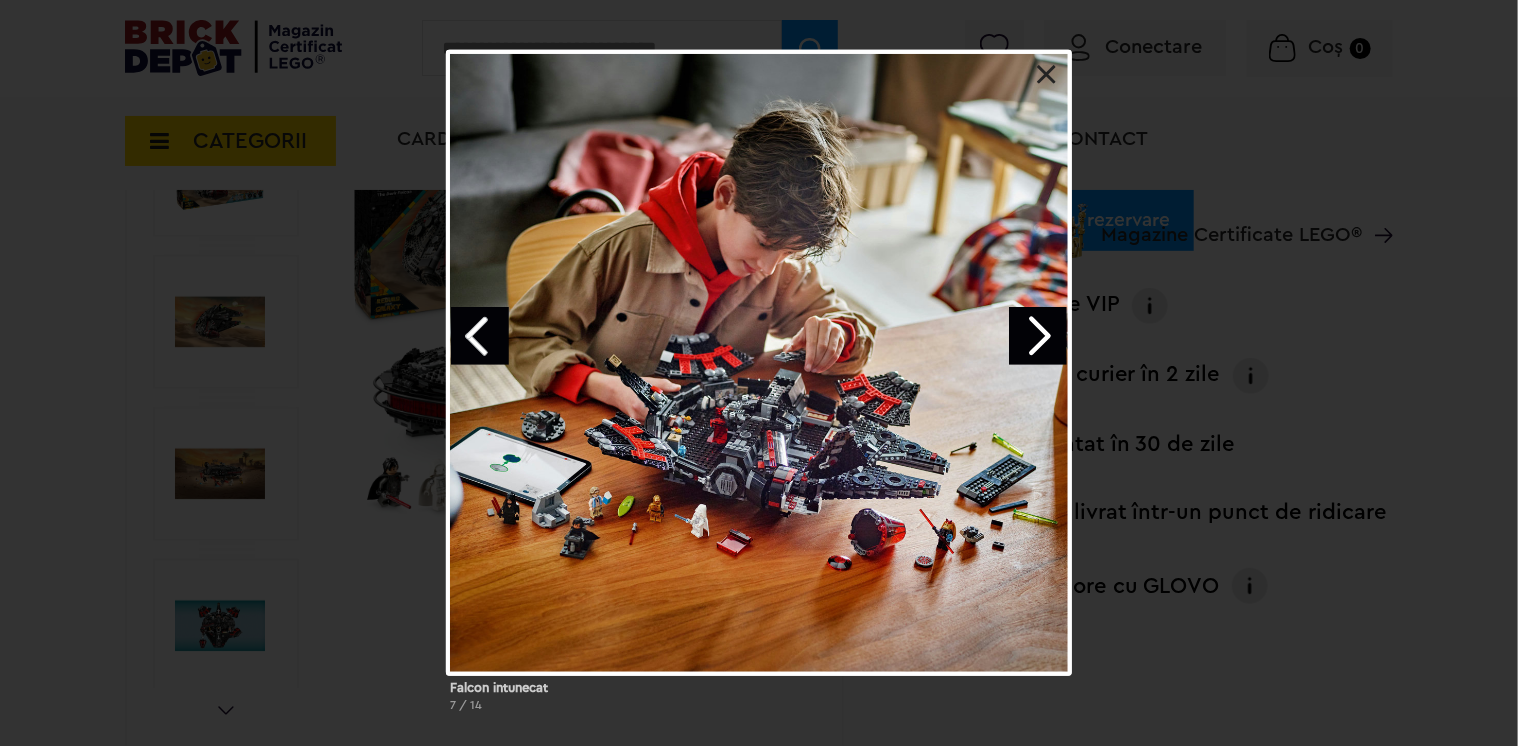 click at bounding box center (1038, 336) 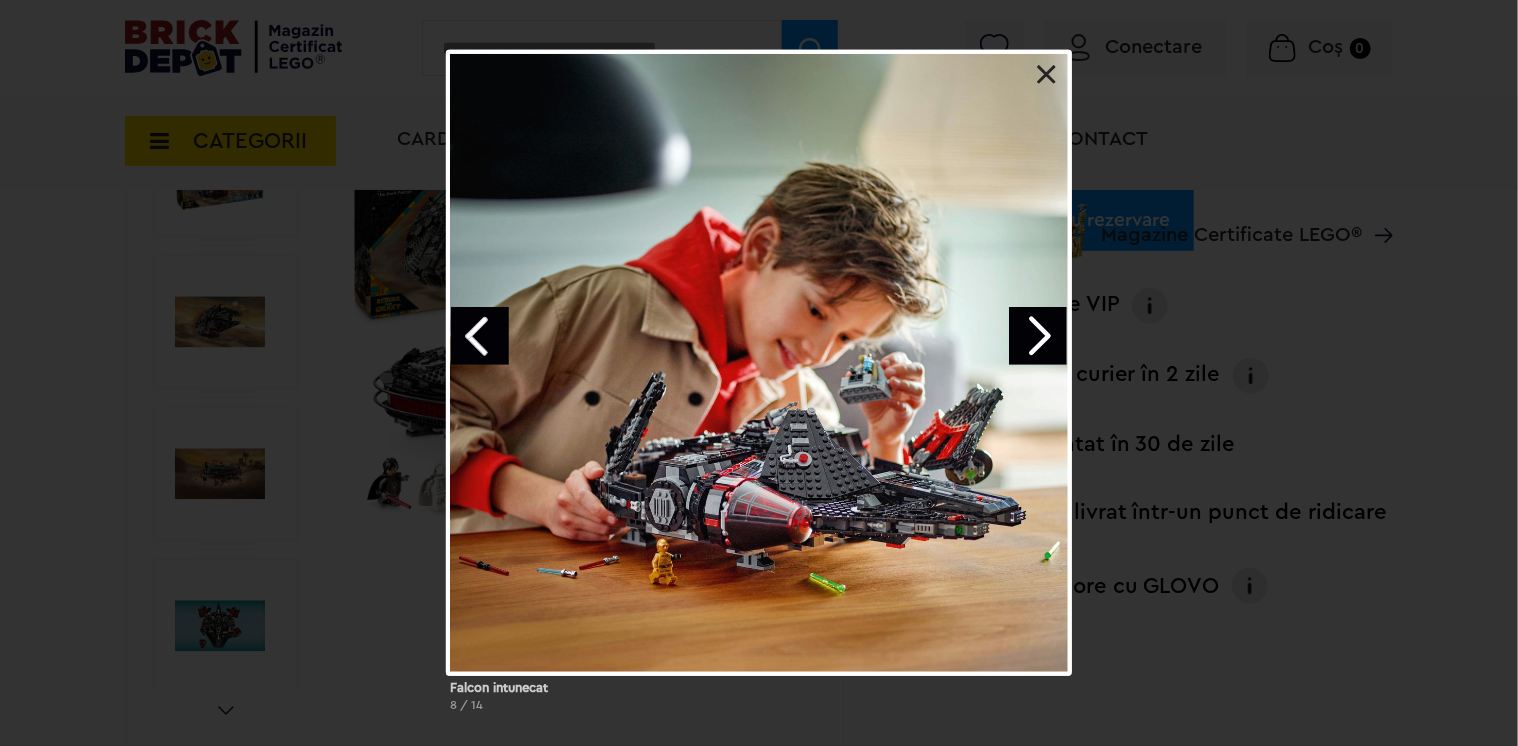 click at bounding box center (1038, 336) 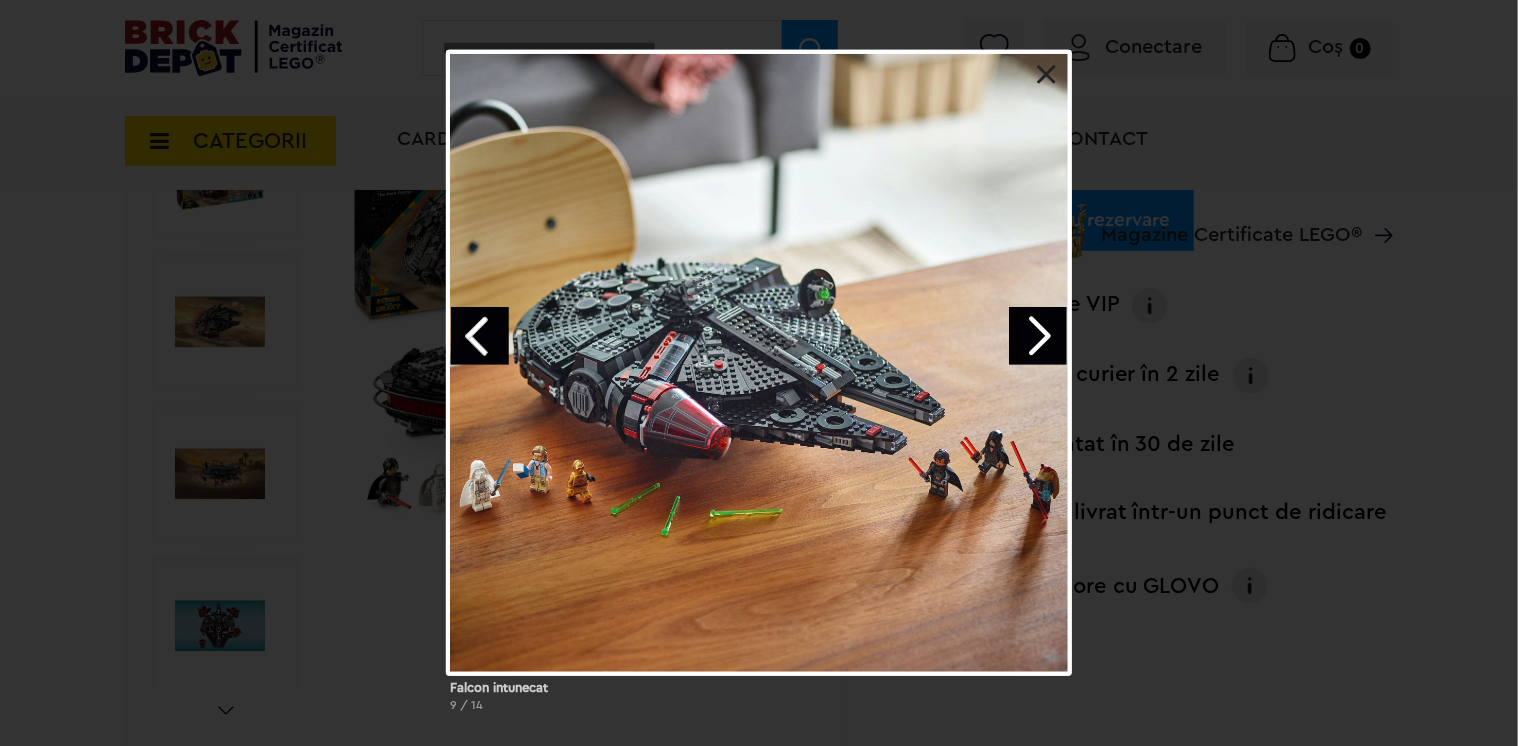 click at bounding box center [1038, 336] 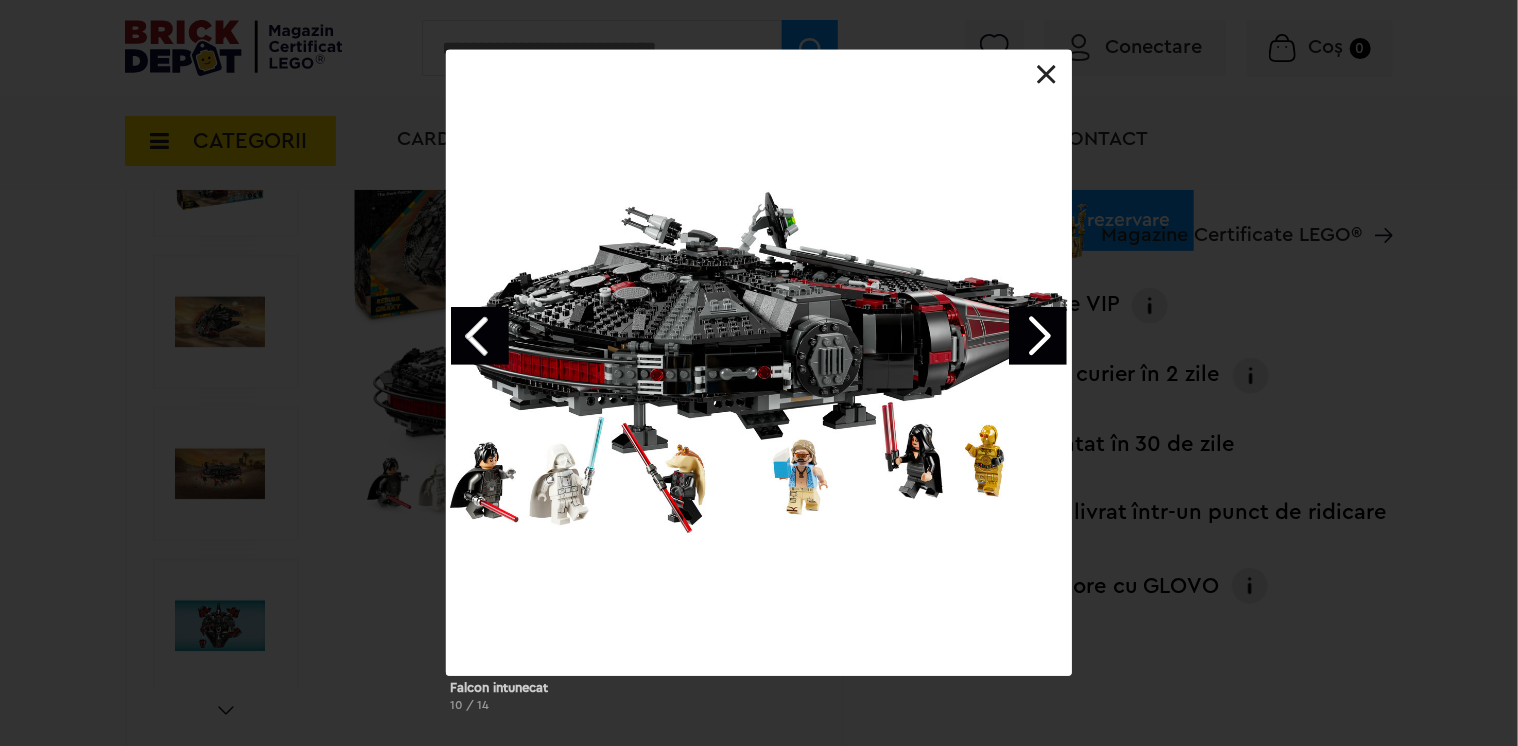 click at bounding box center [1038, 336] 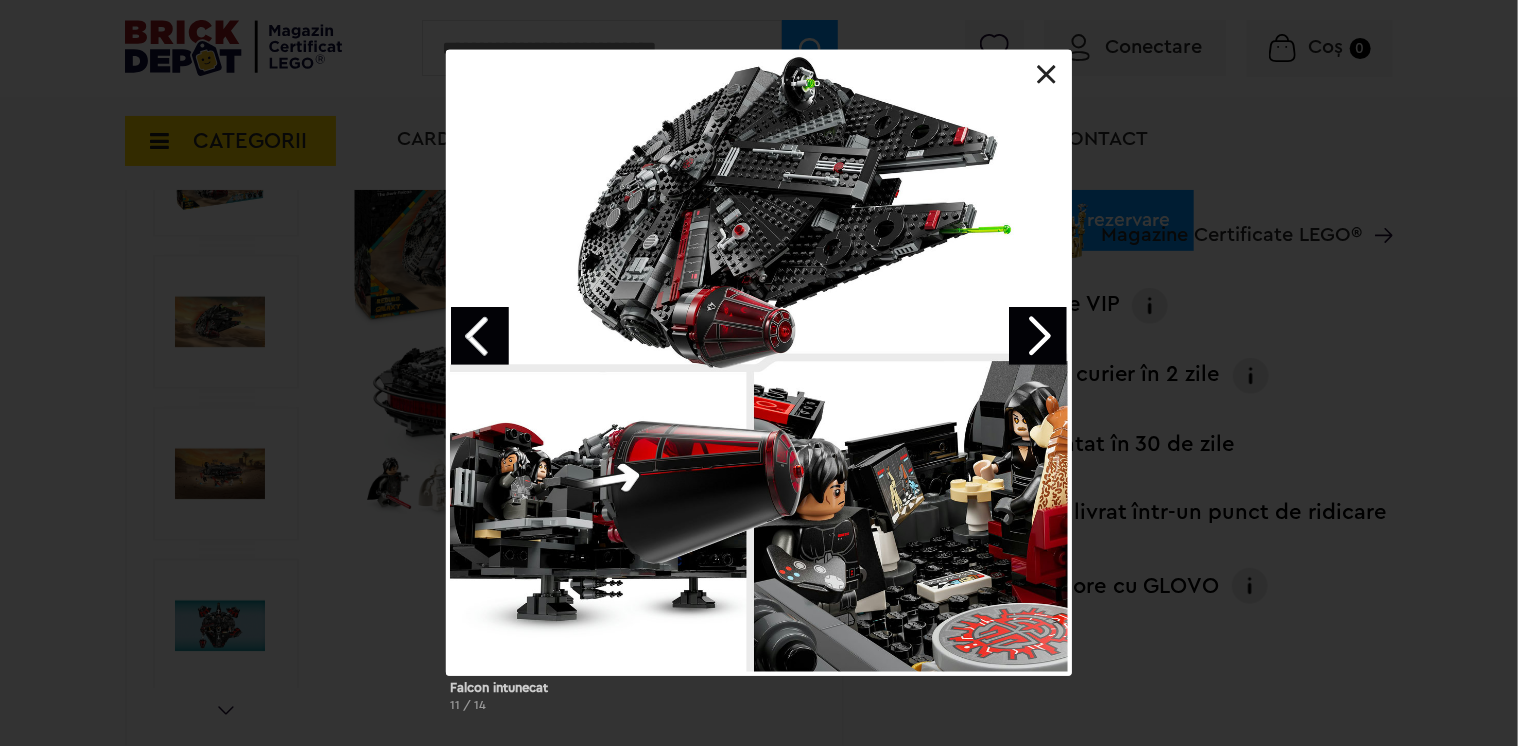 click at bounding box center (1038, 336) 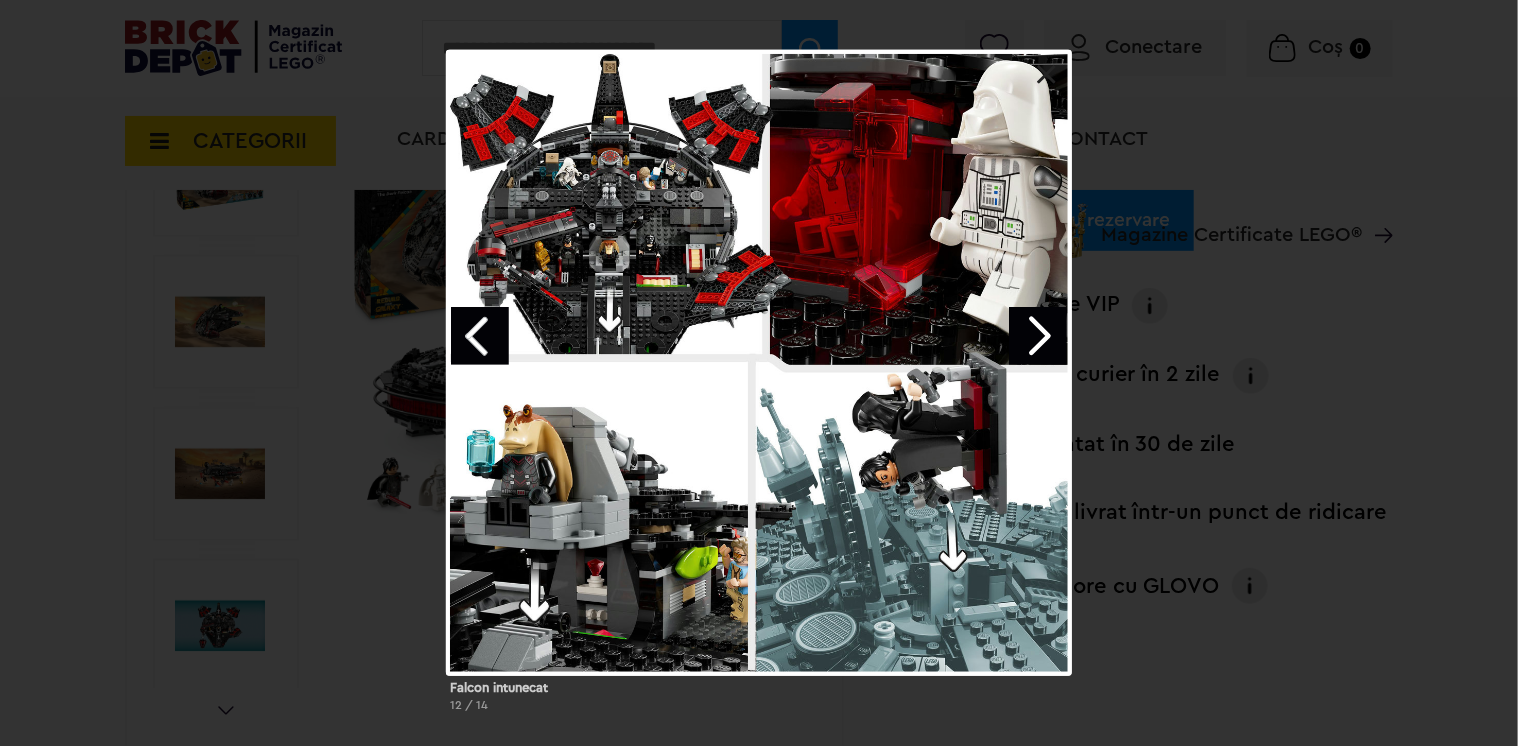click at bounding box center [1038, 336] 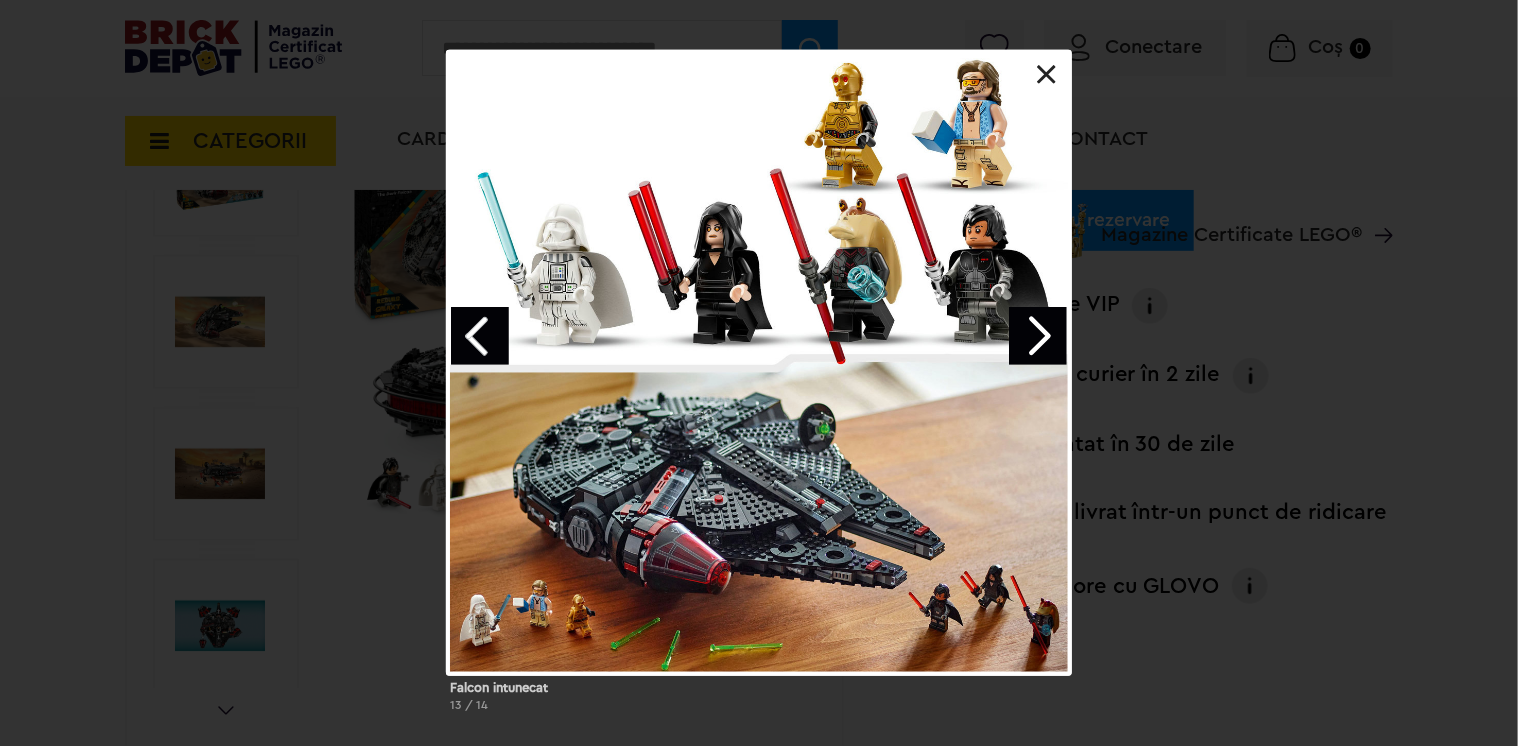 click at bounding box center (1038, 336) 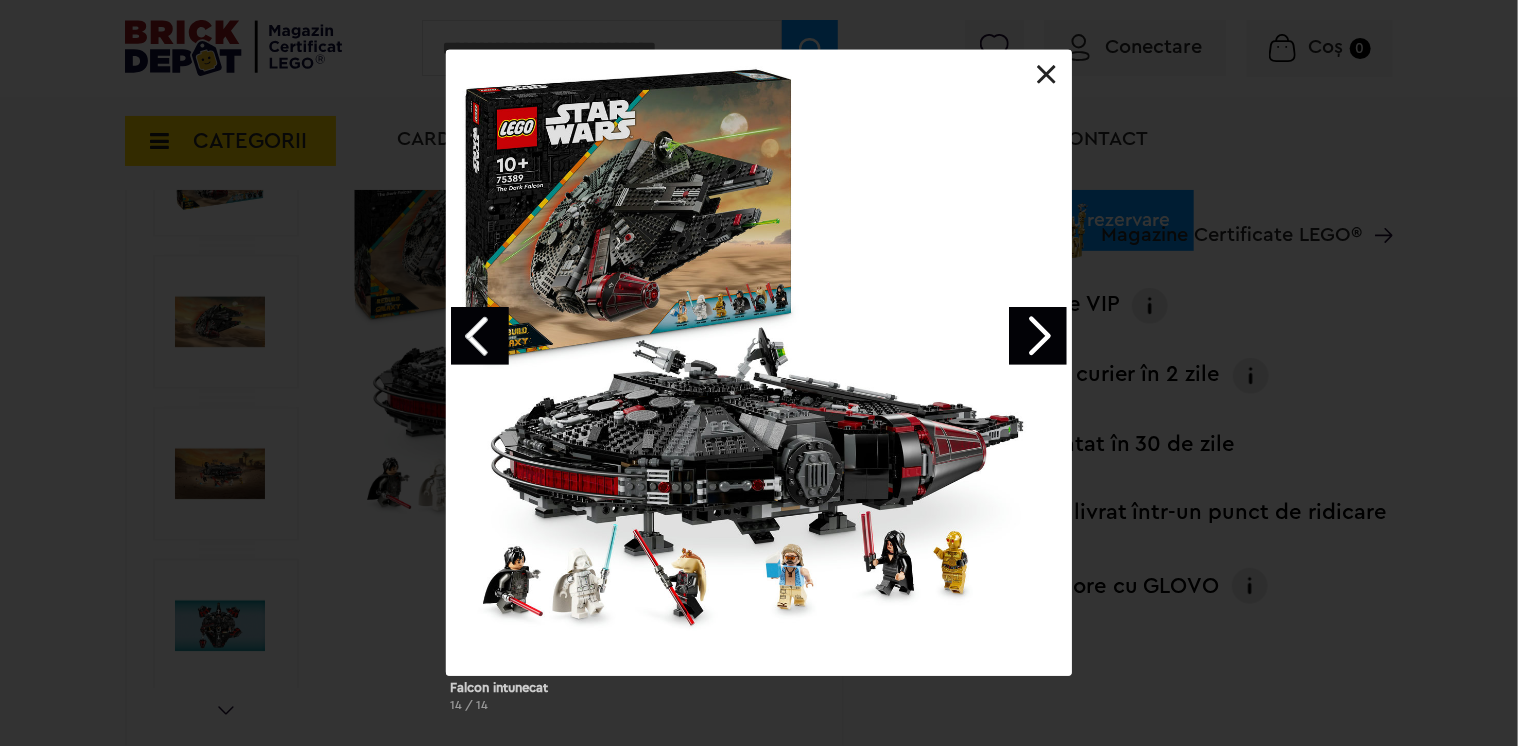 click at bounding box center (1038, 336) 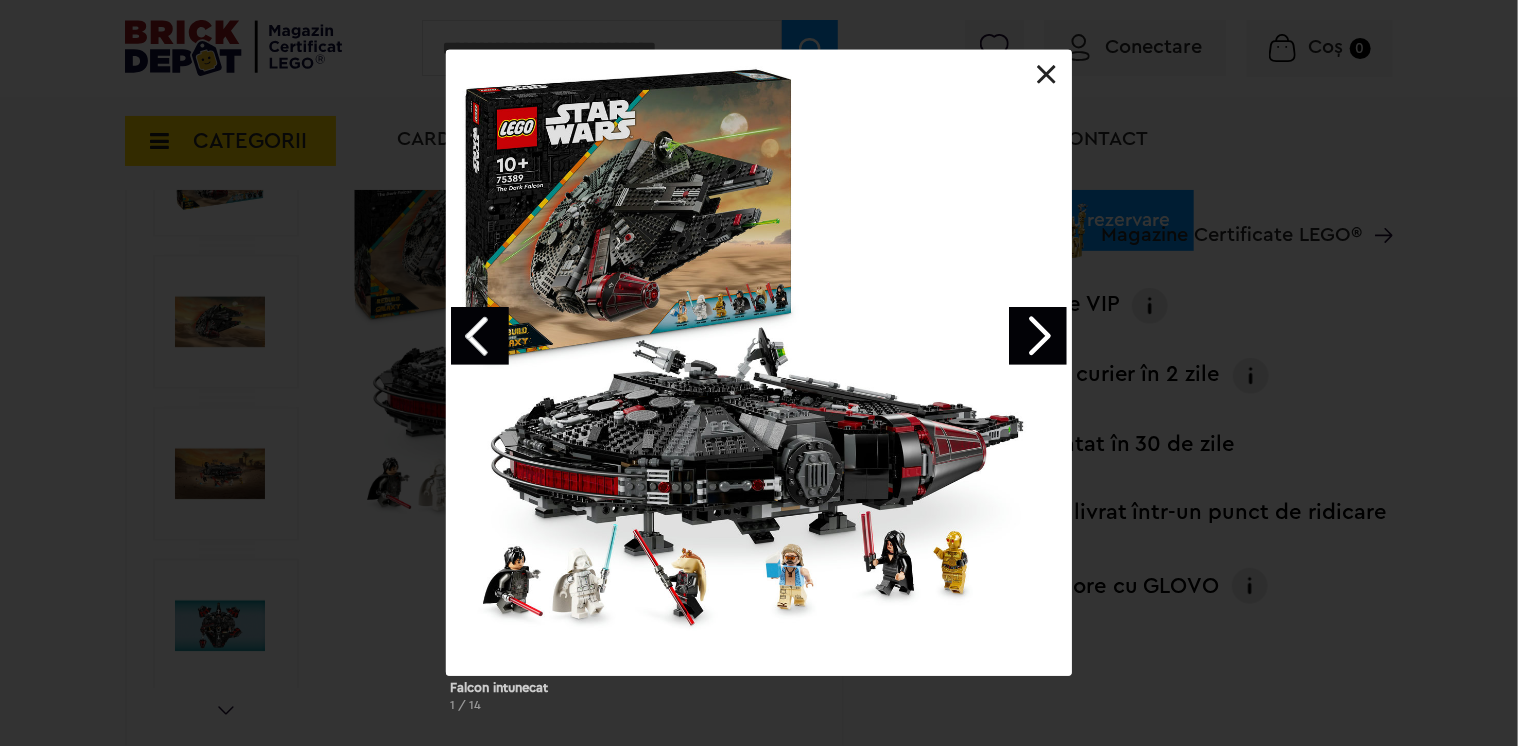 click at bounding box center (759, 363) 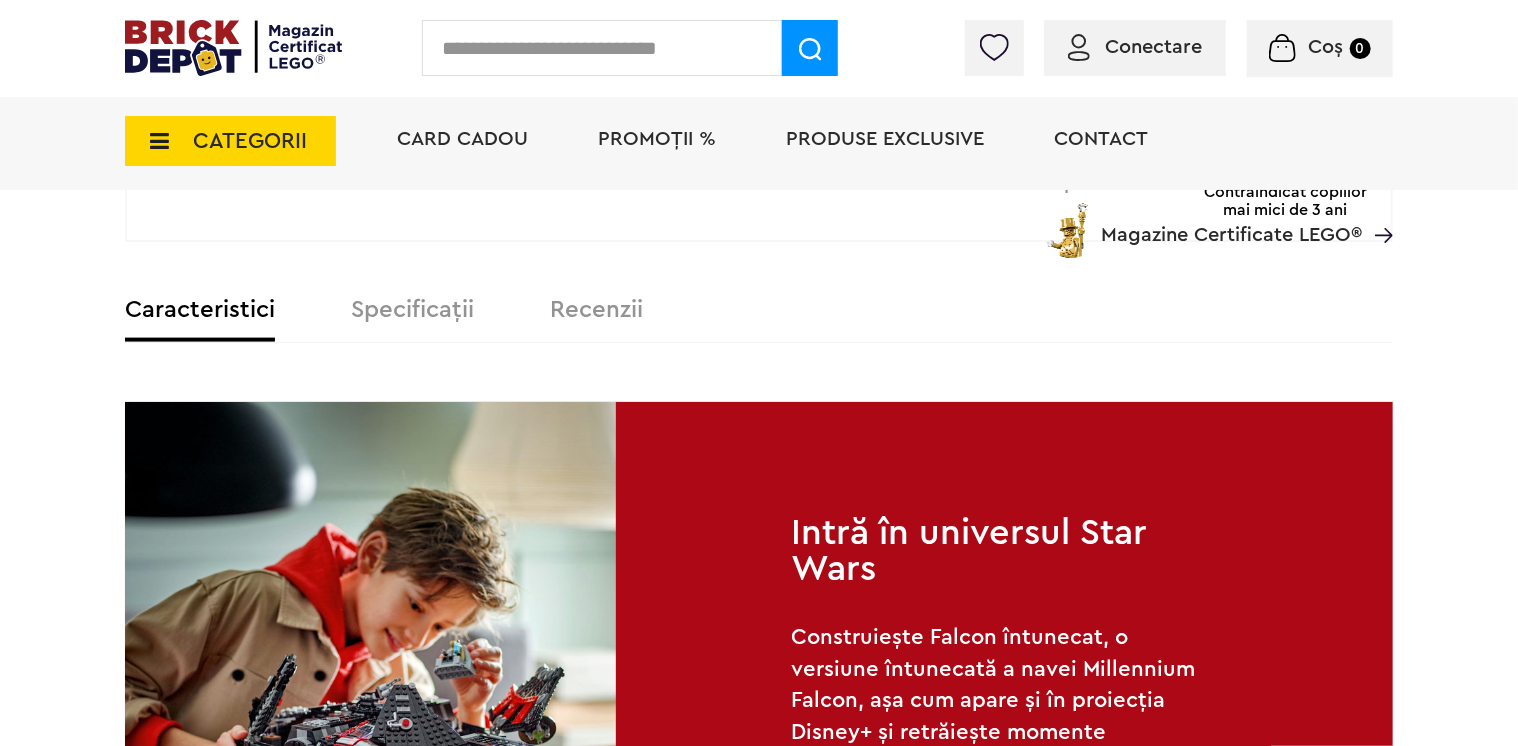 scroll, scrollTop: 1250, scrollLeft: 0, axis: vertical 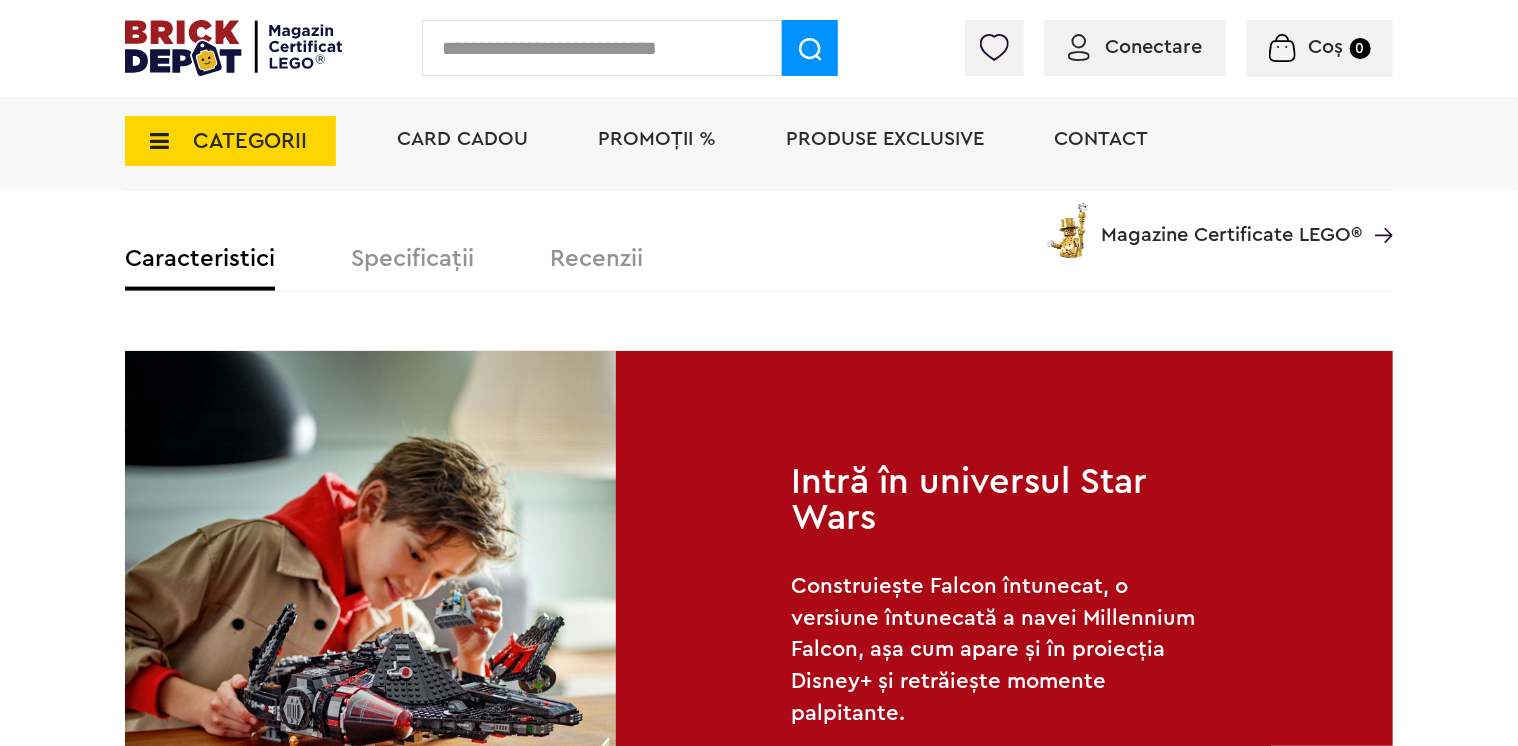 click on "Specificații" at bounding box center (412, 259) 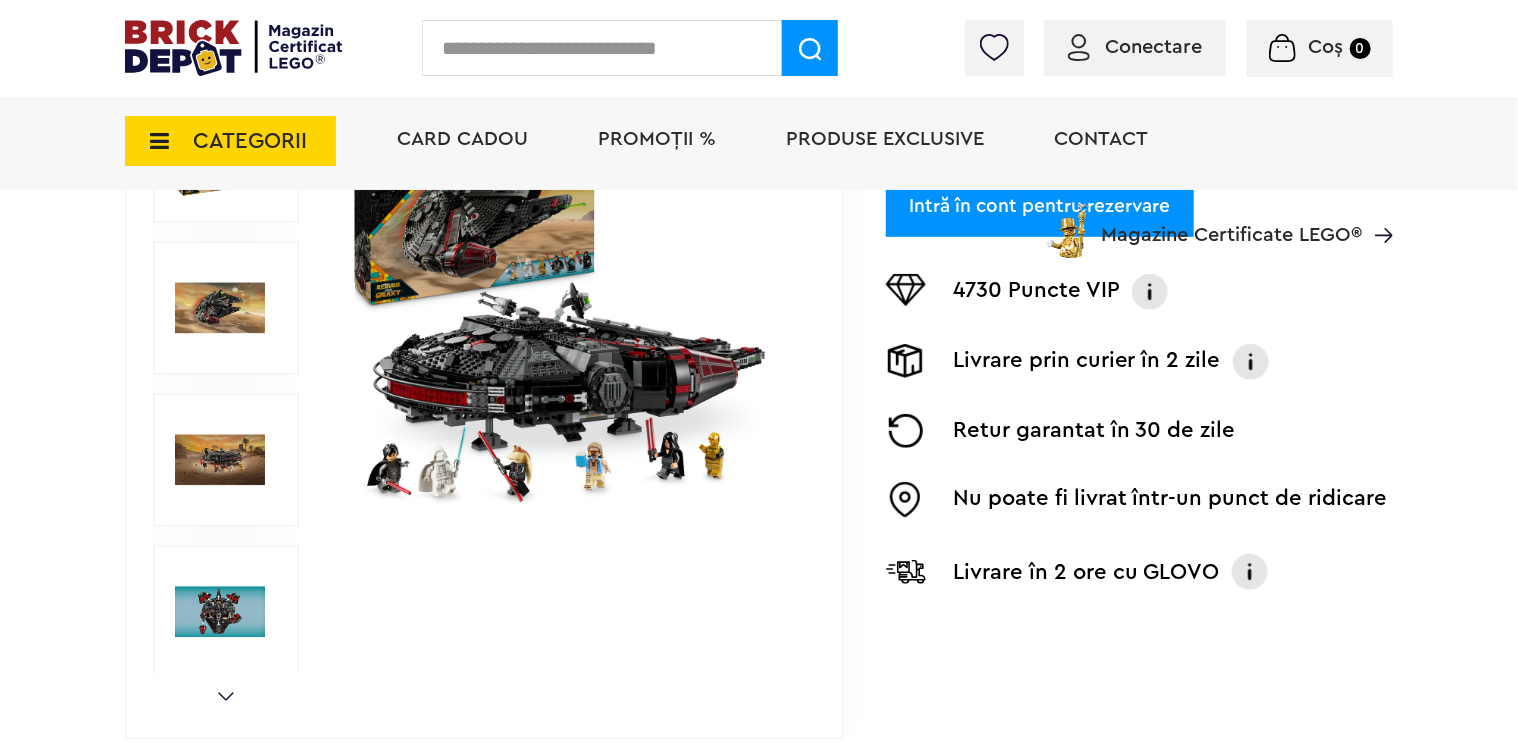 scroll, scrollTop: 250, scrollLeft: 0, axis: vertical 